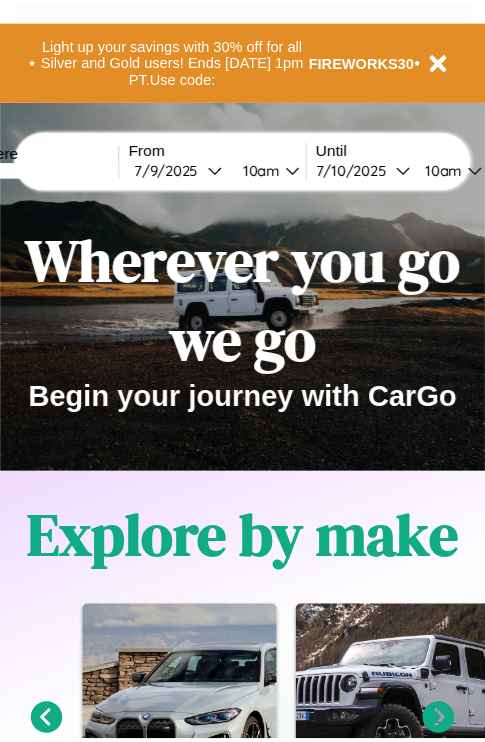 scroll, scrollTop: 0, scrollLeft: 0, axis: both 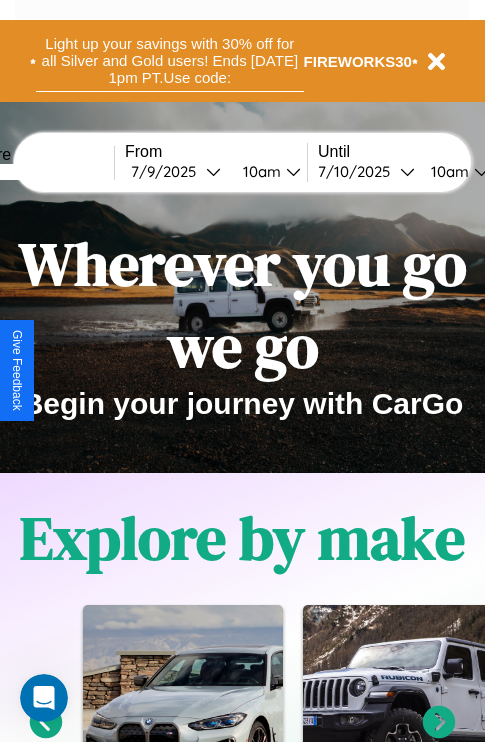 click on "Light up your savings with 30% off for all Silver and Gold users! Ends [DATE] 1pm PT.  Use code:" at bounding box center [170, 61] 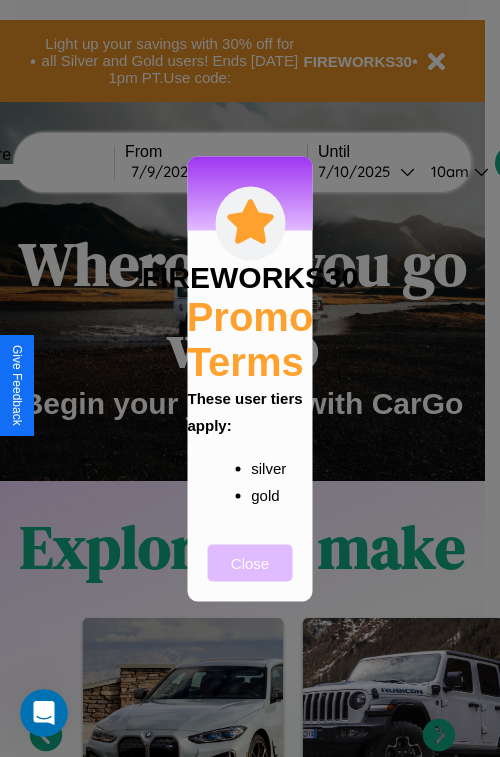 click on "Close" at bounding box center (250, 562) 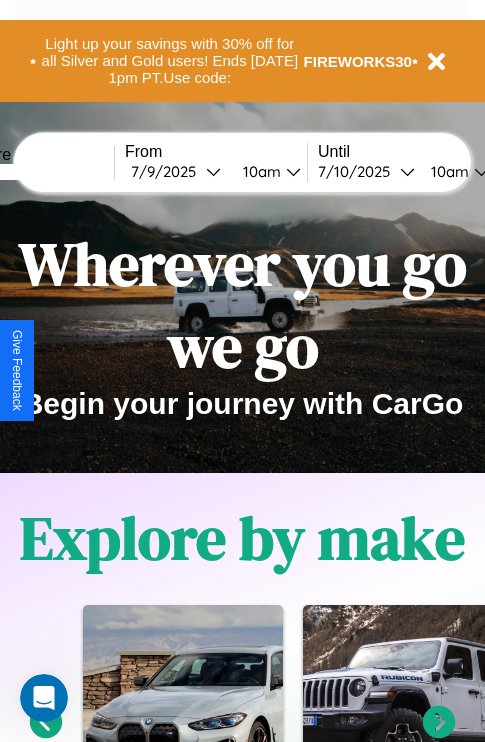 click at bounding box center (39, 172) 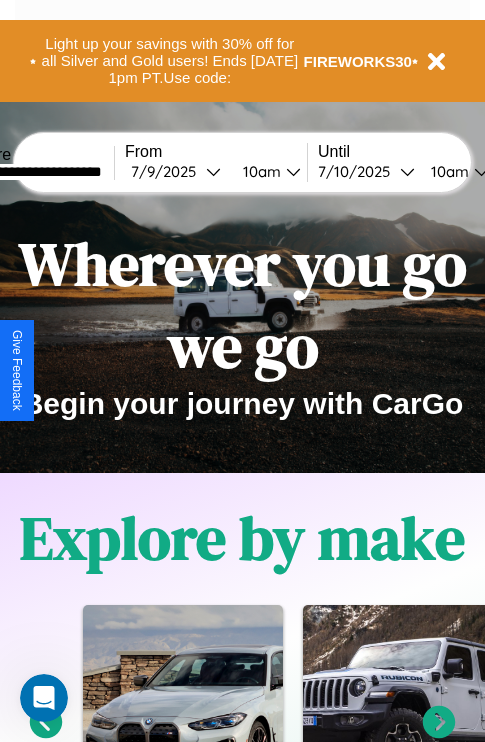 type on "**********" 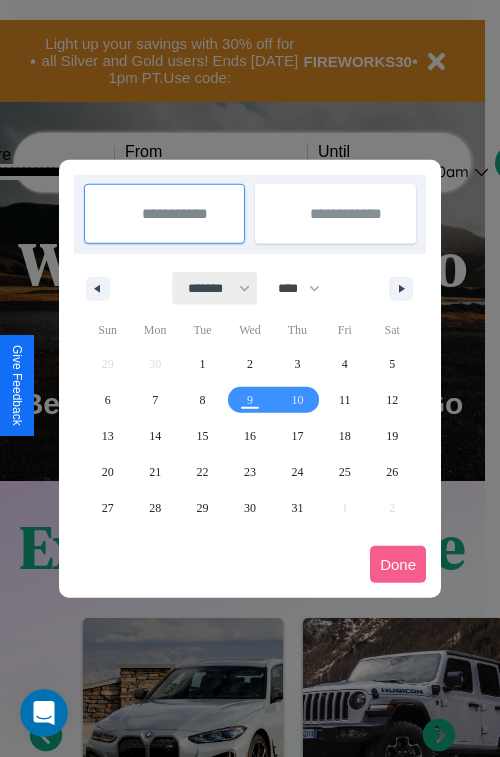 click on "******* ******** ***** ***** *** **** **** ****** ********* ******* ******** ********" at bounding box center [215, 288] 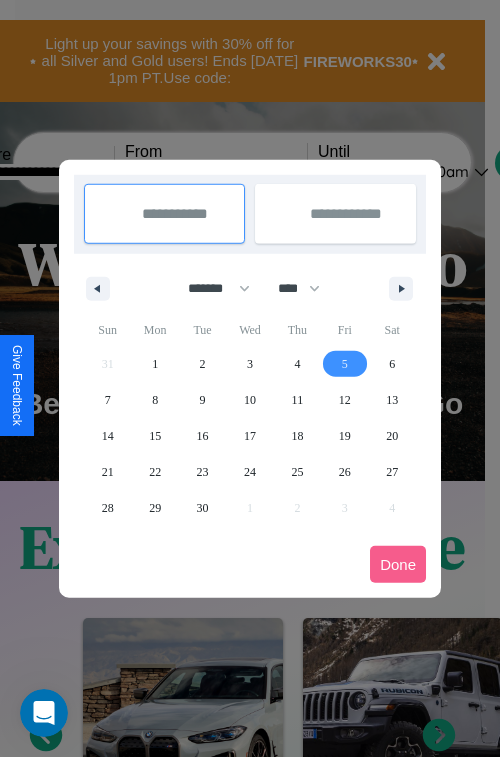 click on "5" at bounding box center [345, 364] 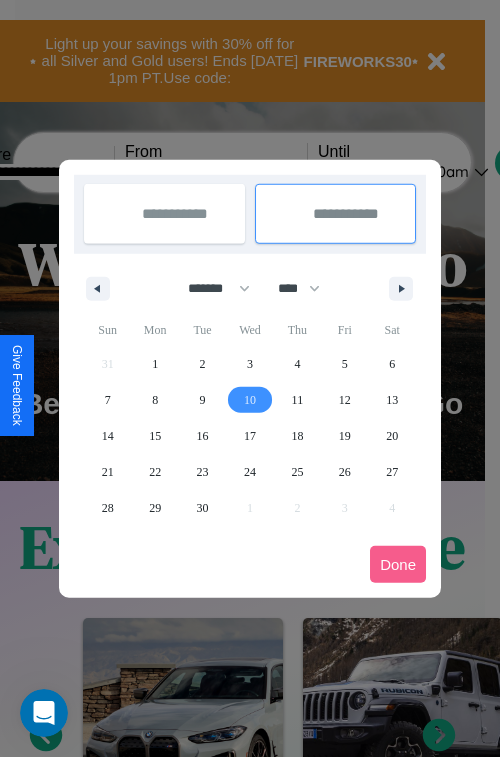 click on "10" at bounding box center (250, 400) 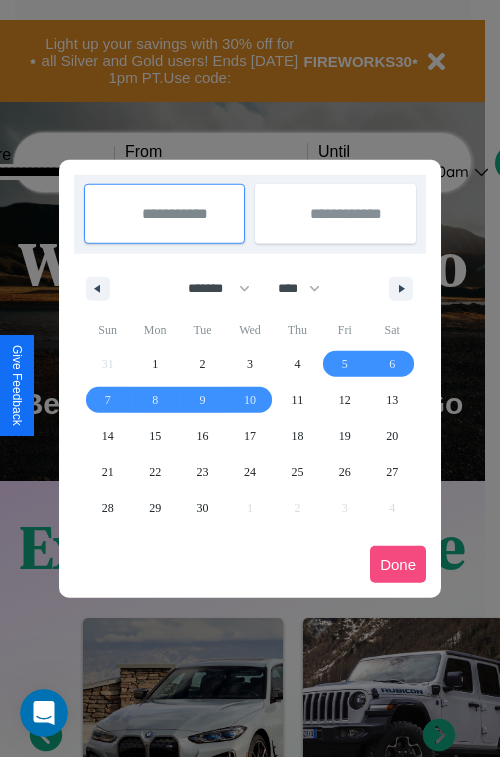 click on "Done" at bounding box center [398, 564] 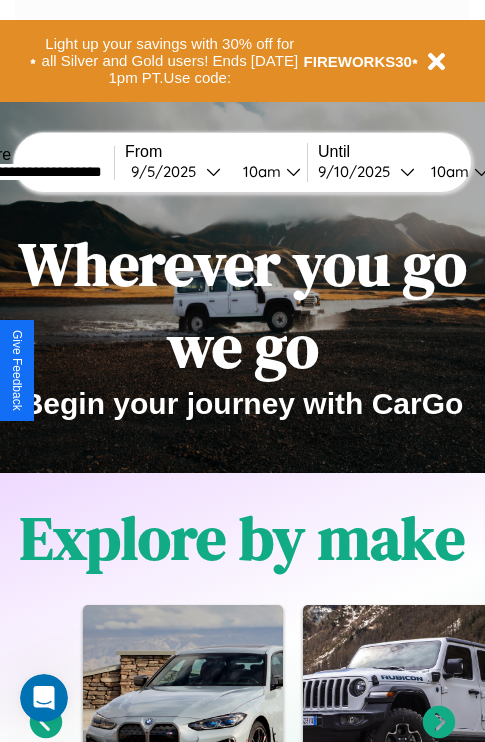scroll, scrollTop: 0, scrollLeft: 72, axis: horizontal 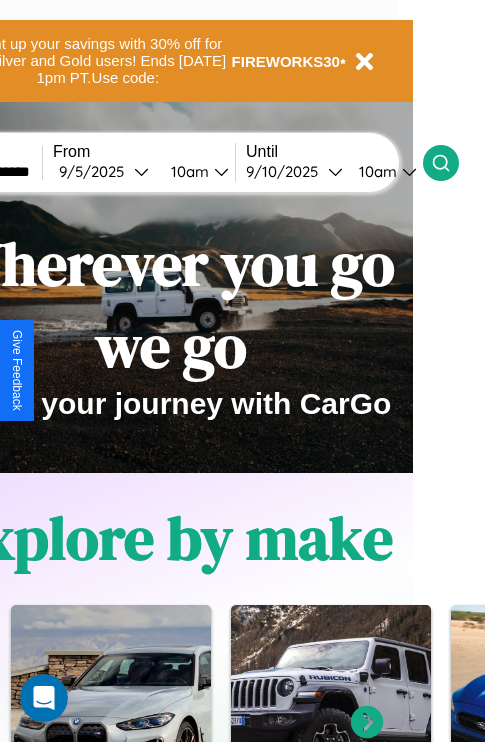 click 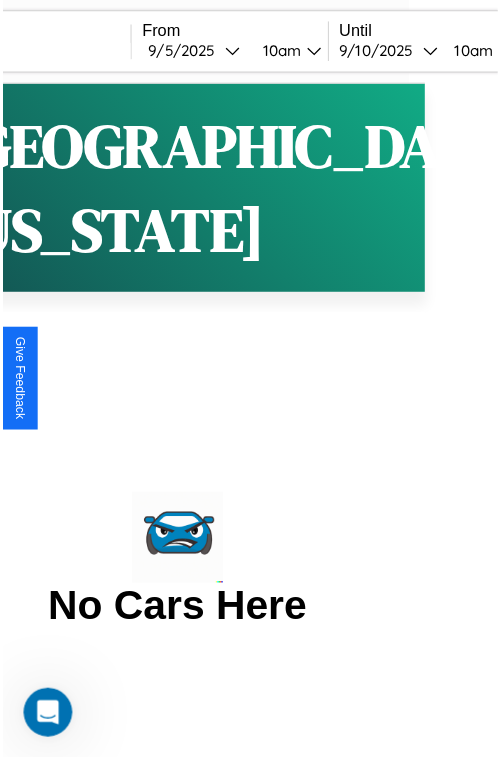 scroll, scrollTop: 0, scrollLeft: 0, axis: both 